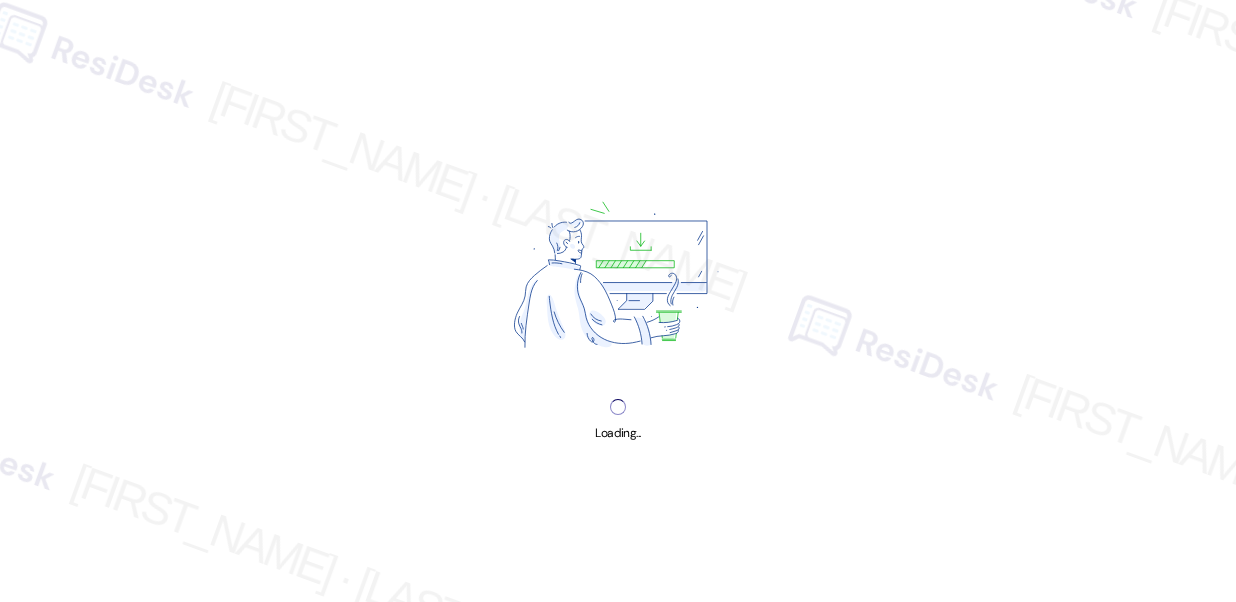 scroll, scrollTop: 0, scrollLeft: 0, axis: both 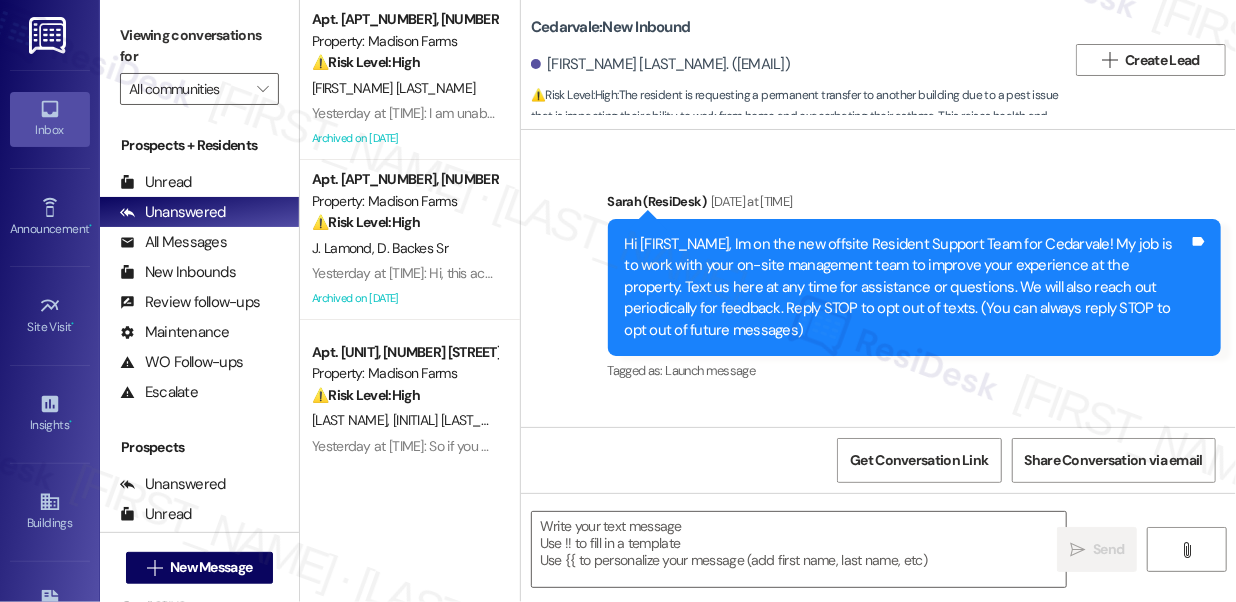 drag, startPoint x: 525, startPoint y: 266, endPoint x: 939, endPoint y: 354, distance: 423.24933 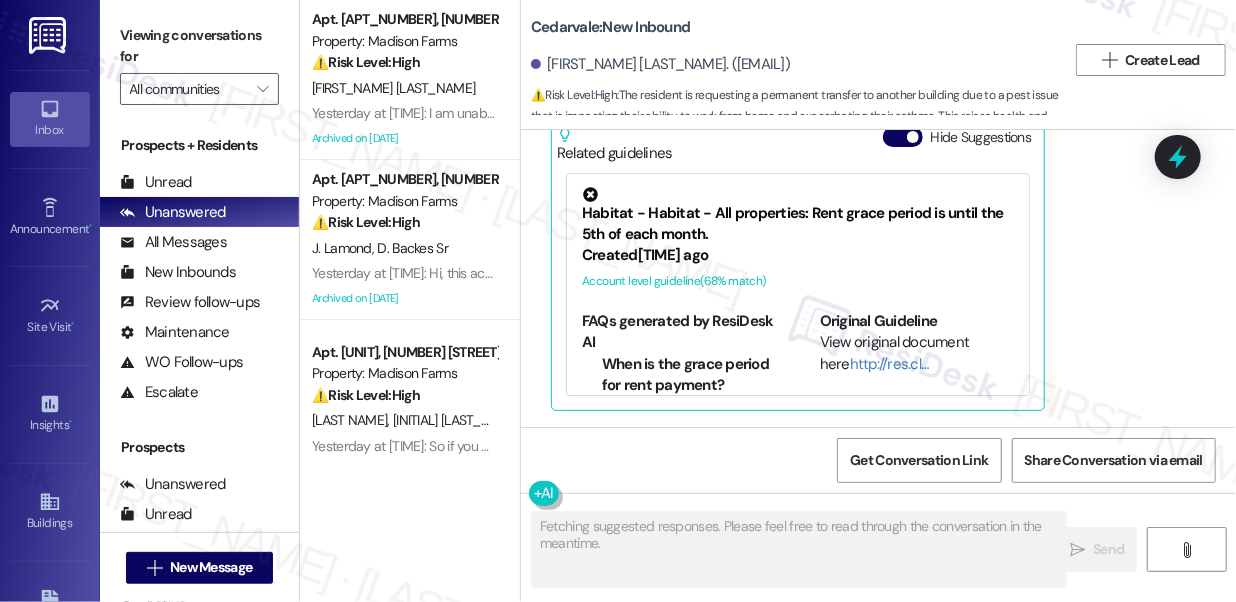 drag, startPoint x: 939, startPoint y: 354, endPoint x: 1079, endPoint y: 382, distance: 142.77255 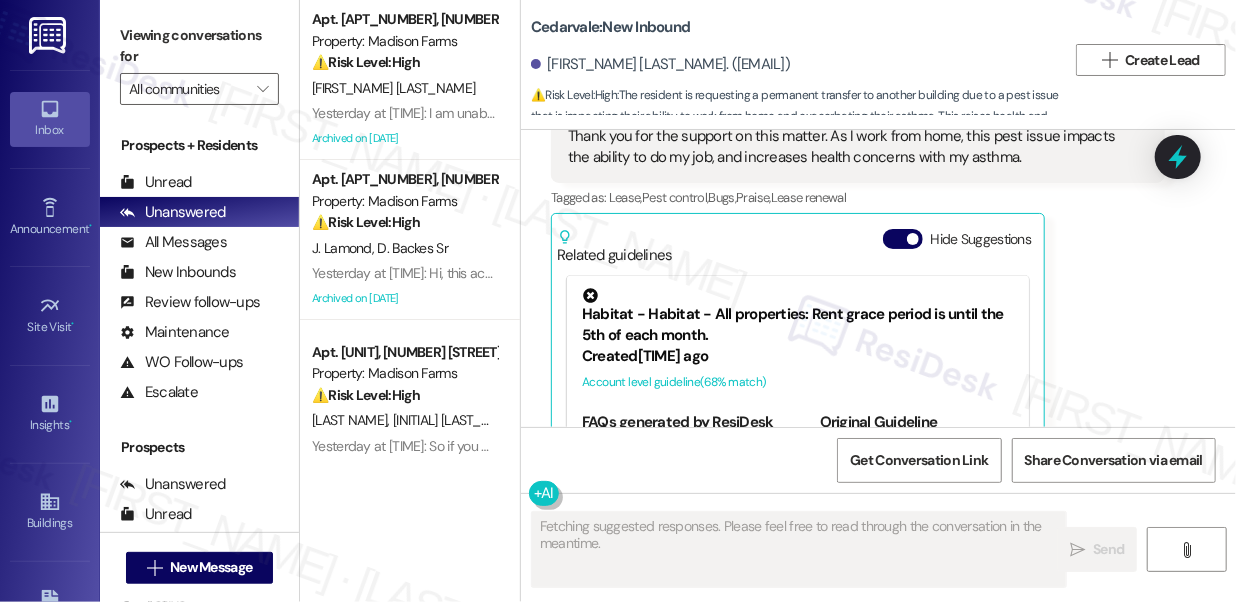 scroll, scrollTop: 18632, scrollLeft: 0, axis: vertical 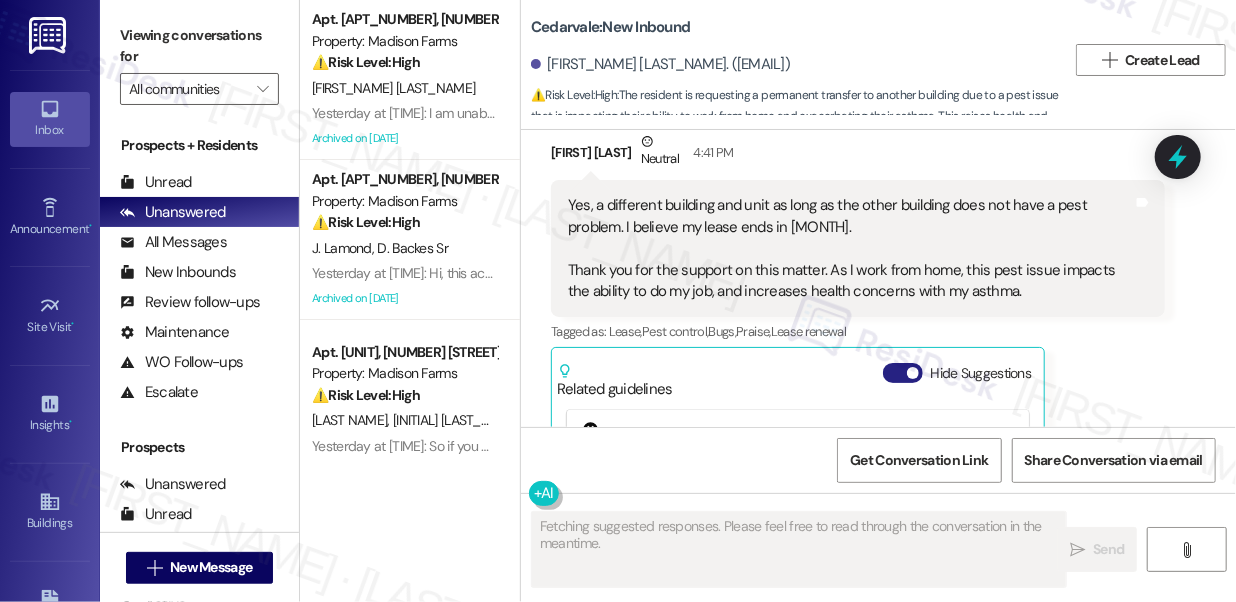 click on "Hide Suggestions" at bounding box center (903, 373) 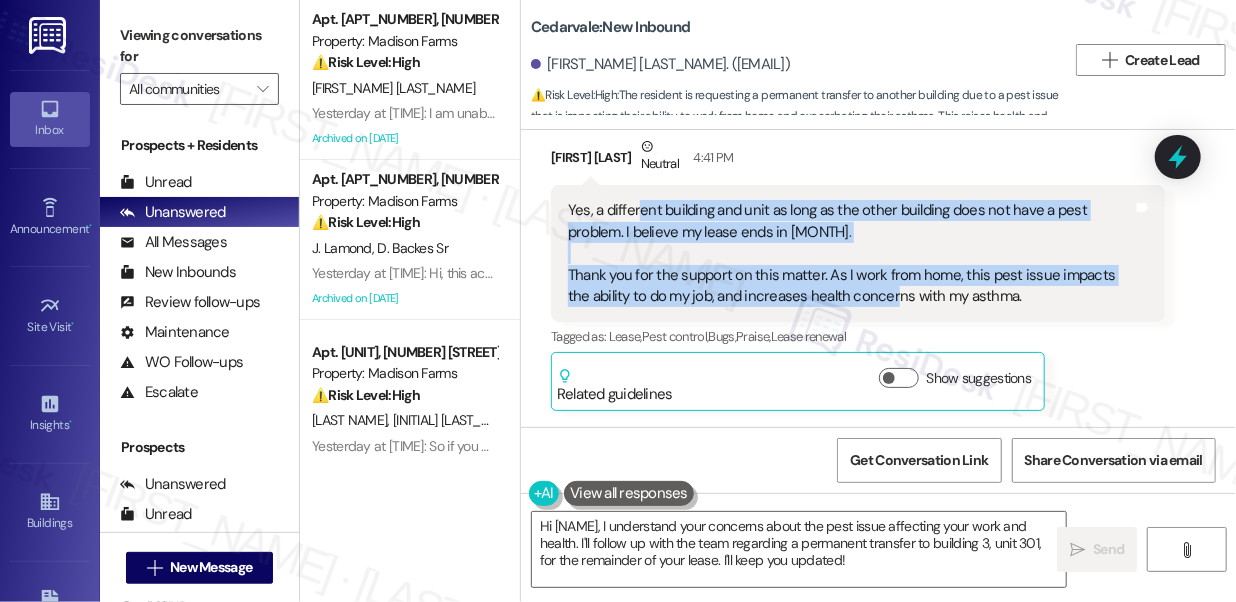 drag, startPoint x: 635, startPoint y: 242, endPoint x: 891, endPoint y: 320, distance: 267.61914 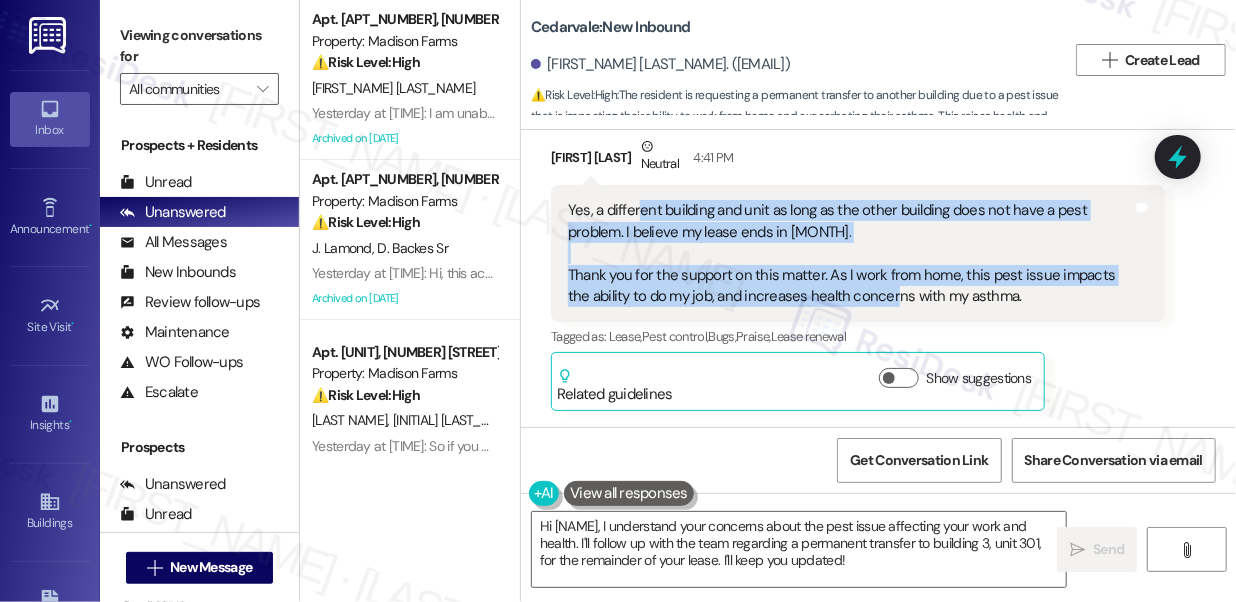click on "Yes, a different building and unit as long as the other building does not have a pest problem. I believe my lease ends in March.
Thank you for the support on this matter. As I work from home, this pest issue impacts the ability to do my job, and increases health concerns with my asthma." at bounding box center [850, 253] 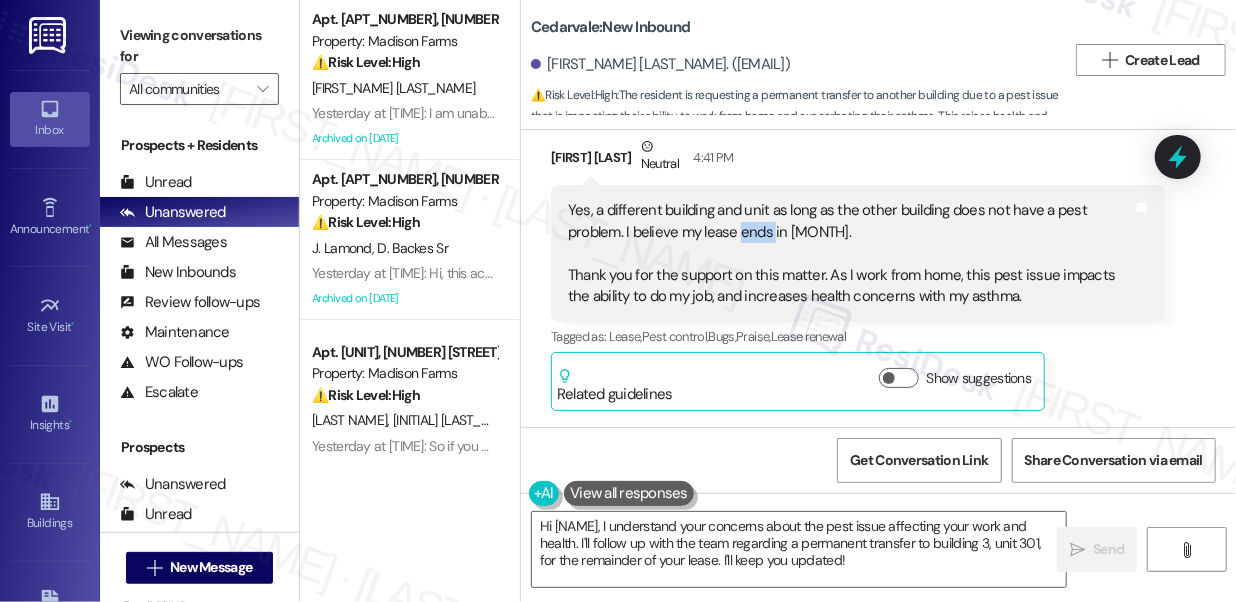 click on "Yes, a different building and unit as long as the other building does not have a pest problem. I believe my lease ends in March.
Thank you for the support on this matter. As I work from home, this pest issue impacts the ability to do my job, and increases health concerns with my asthma." at bounding box center (850, 253) 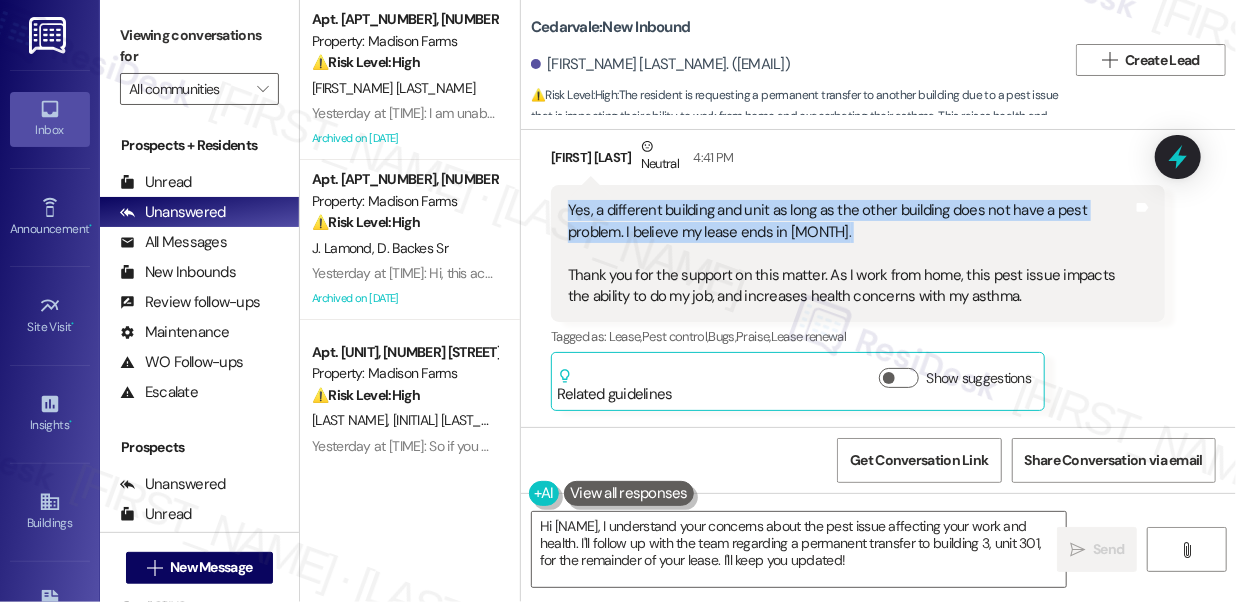 click on "Yes, a different building and unit as long as the other building does not have a pest problem. I believe my lease ends in March.
Thank you for the support on this matter. As I work from home, this pest issue impacts the ability to do my job, and increases health concerns with my asthma." at bounding box center (850, 253) 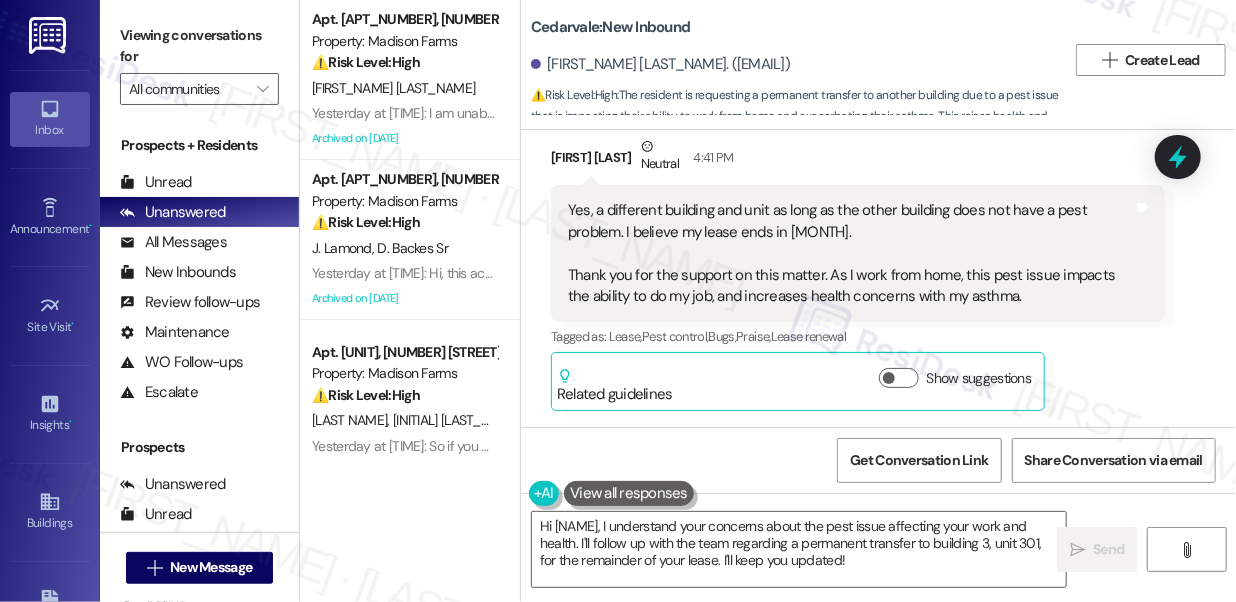 click on "Yes, a different building and unit as long as the other building does not have a pest problem. I believe my lease ends in March.
Thank you for the support on this matter. As I work from home, this pest issue impacts the ability to do my job, and increases health concerns with my asthma." at bounding box center (850, 253) 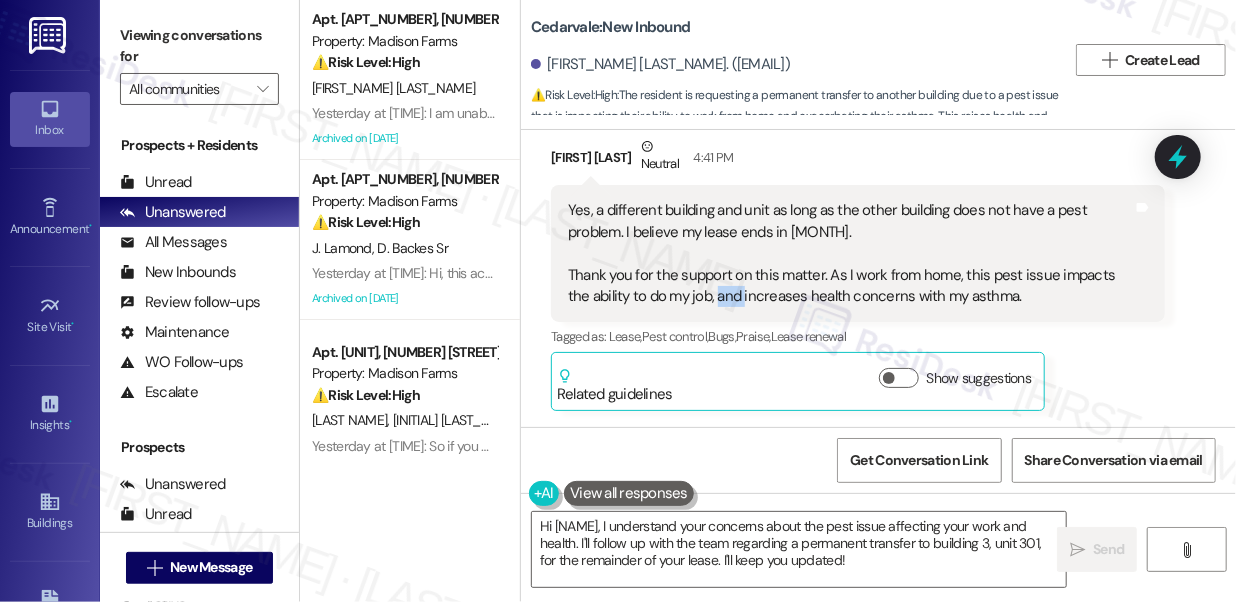 click on "Yes, a different building and unit as long as the other building does not have a pest problem. I believe my lease ends in March.
Thank you for the support on this matter. As I work from home, this pest issue impacts the ability to do my job, and increases health concerns with my asthma." at bounding box center (850, 253) 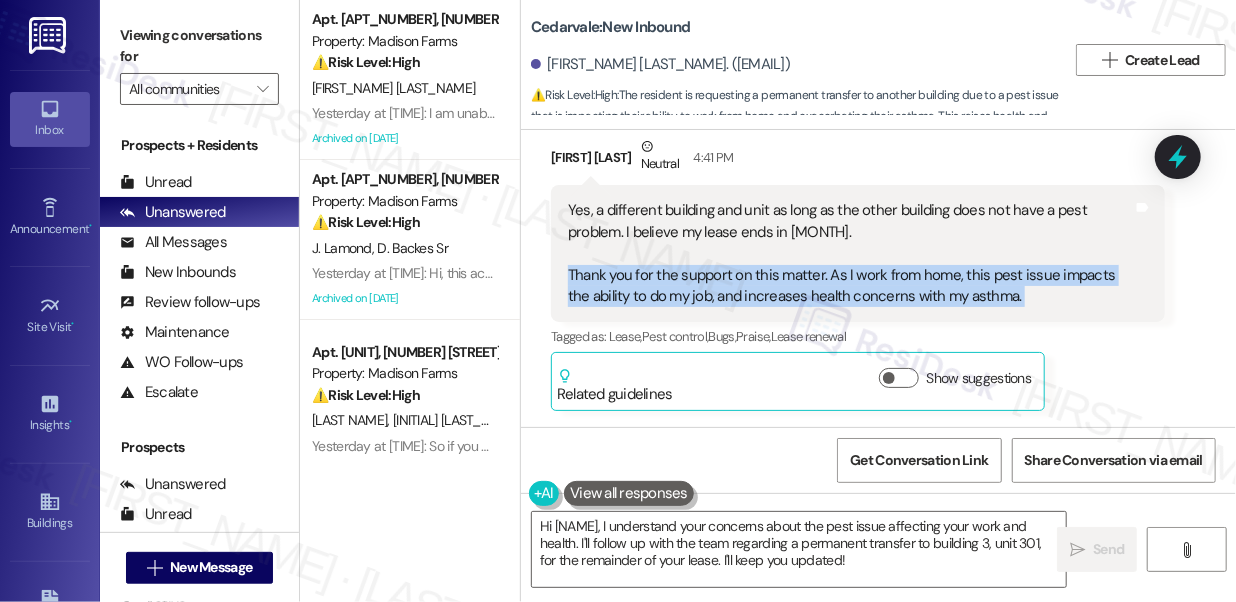 click on "Yes, a different building and unit as long as the other building does not have a pest problem. I believe my lease ends in March.
Thank you for the support on this matter. As I work from home, this pest issue impacts the ability to do my job, and increases health concerns with my asthma." at bounding box center (850, 253) 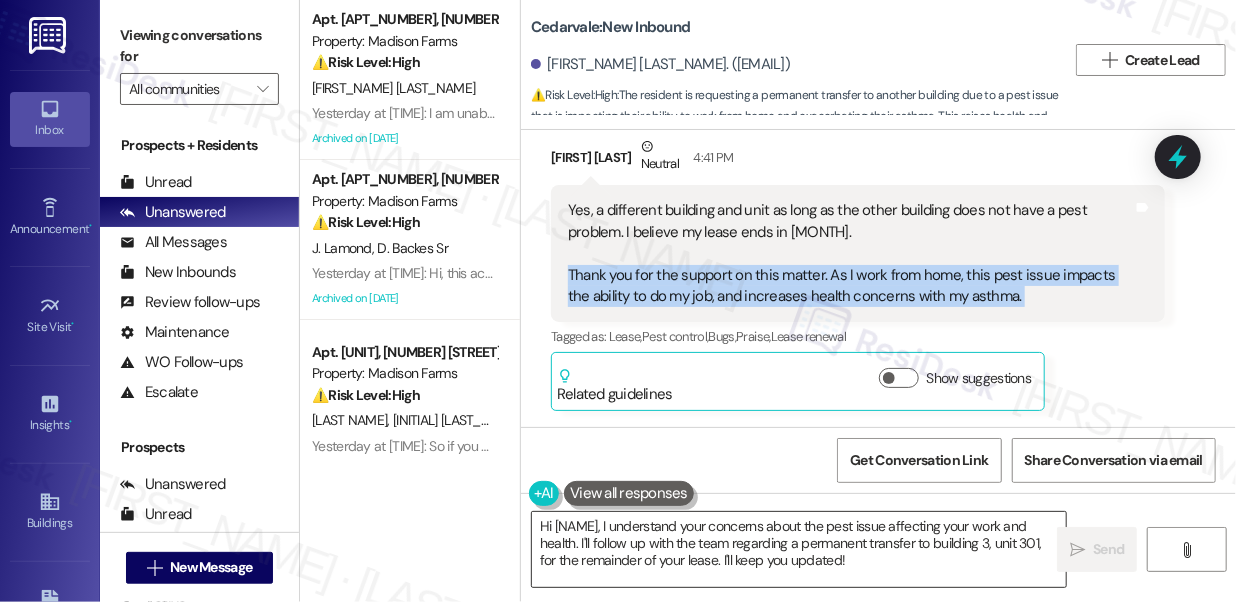 click on "Hi [NAME], I understand your concerns about the pest issue affecting your work and health. I'll follow up with the team regarding a permanent transfer to building 3, unit 301, for the remainder of your lease. I'll keep you updated!" at bounding box center (799, 549) 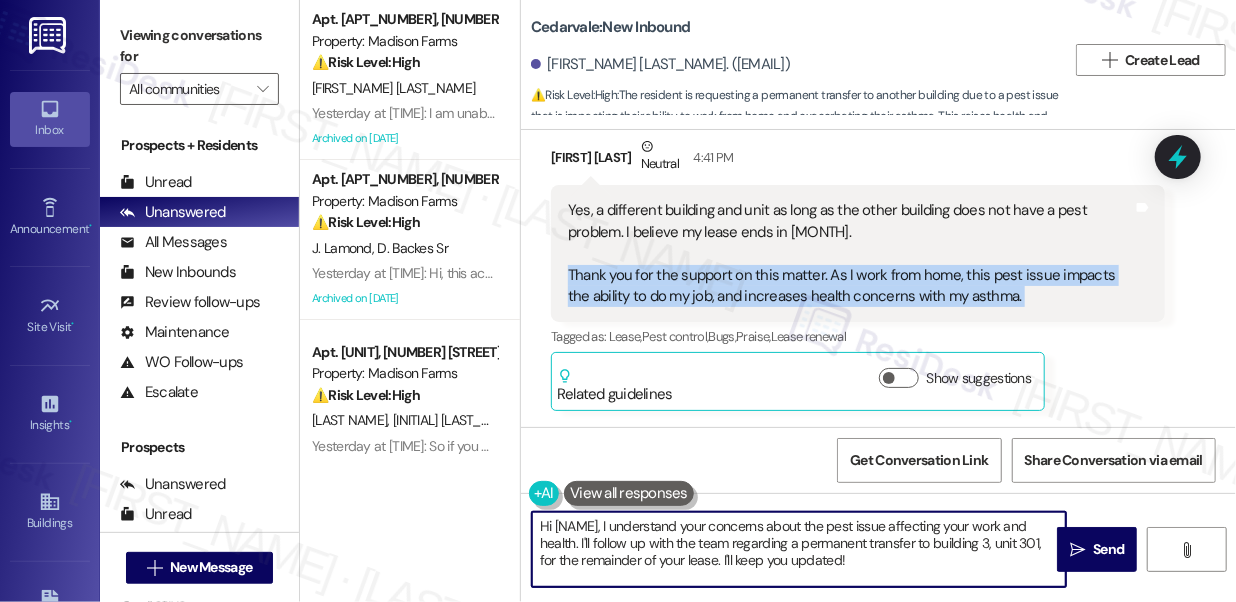 click on "Hi [NAME], I understand your concerns about the pest issue affecting your work and health. I'll follow up with the team regarding a permanent transfer to building 3, unit 301, for the remainder of your lease. I'll keep you updated!" at bounding box center [799, 549] 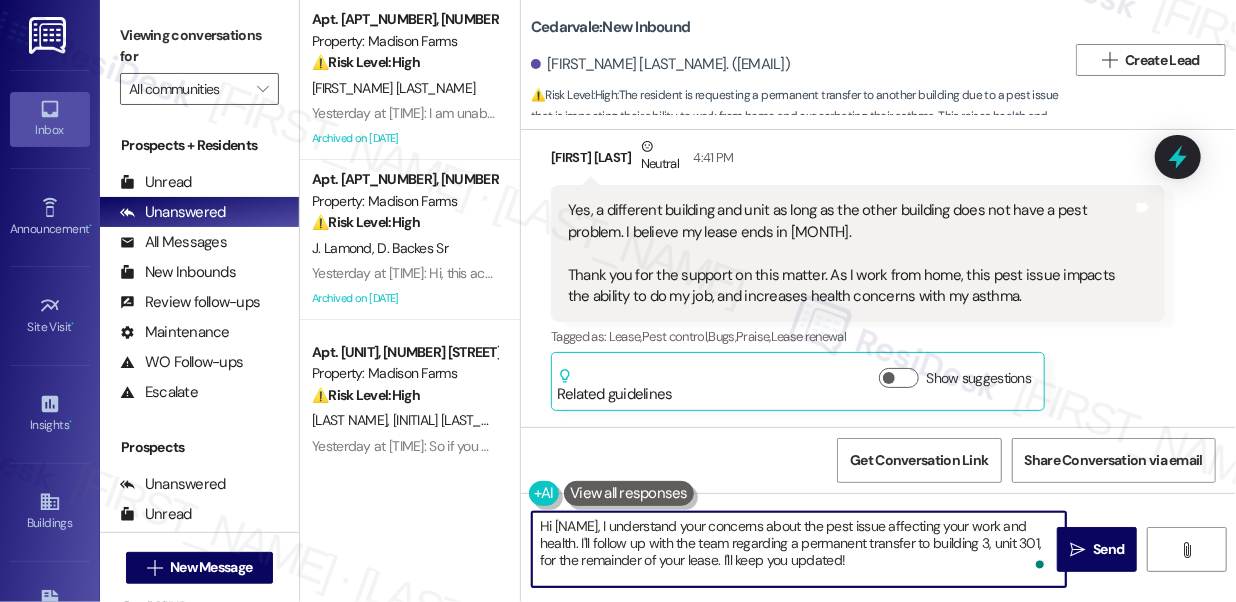 click on "Hi [NAME], I understand your concerns about the pest issue affecting your work and health. I'll follow up with the team regarding a permanent transfer to building 3, unit 301, for the remainder of your lease. I'll keep you updated!" at bounding box center (799, 549) 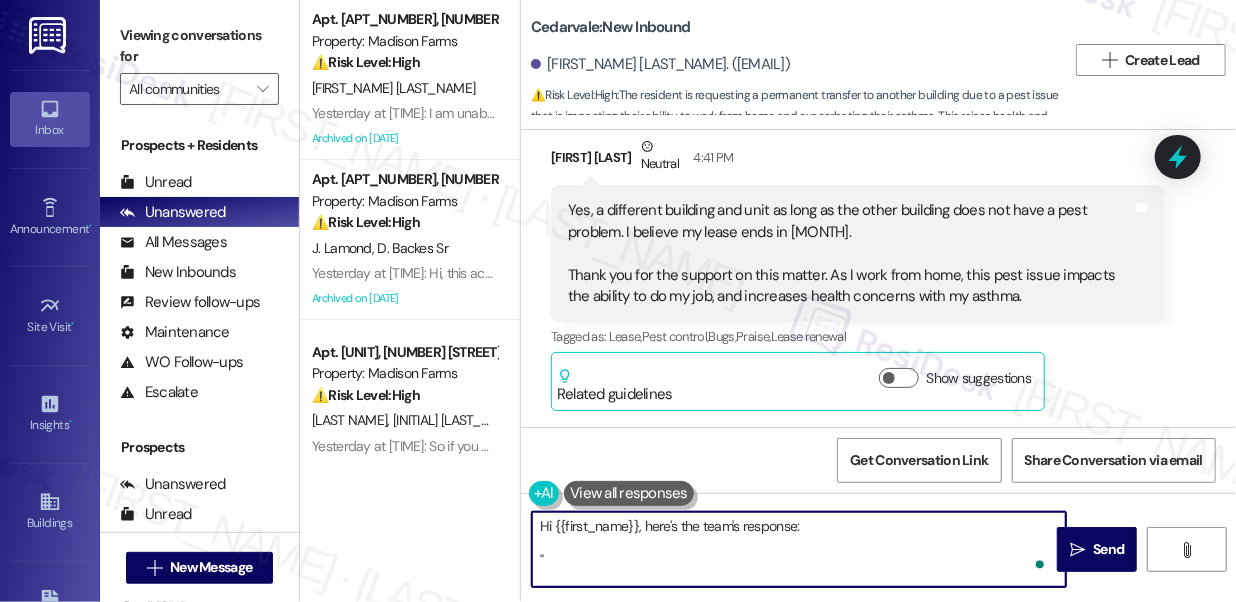 paste on "They will come back every two weeks to check your unit. I thought you already understood that they would be back out this Thursday, given it's been two weeks. I sent the paper to the door as a reminder that they are coming. They will check the monitors they left out to see what activity you have in your unit. At that time, they will determine the course of action. Again, they had already cleared your unit from the activity. I had it treated because you showed concern and wanted to be proactive. Again, with treatments, it can take a couple of months to eliminate all activity. We have conducted a sweep of units and identified which ones require treatment. I can't give personal information about who is being treated, but we have two units that are being treated on a bi-weekly basis. I wish there were a magical wand that could make them disappear, but unfortunately, that's not the case. I have been very proactive about this. I have had hallways and laundry rooms treated, which typically aren't done. With your ..." 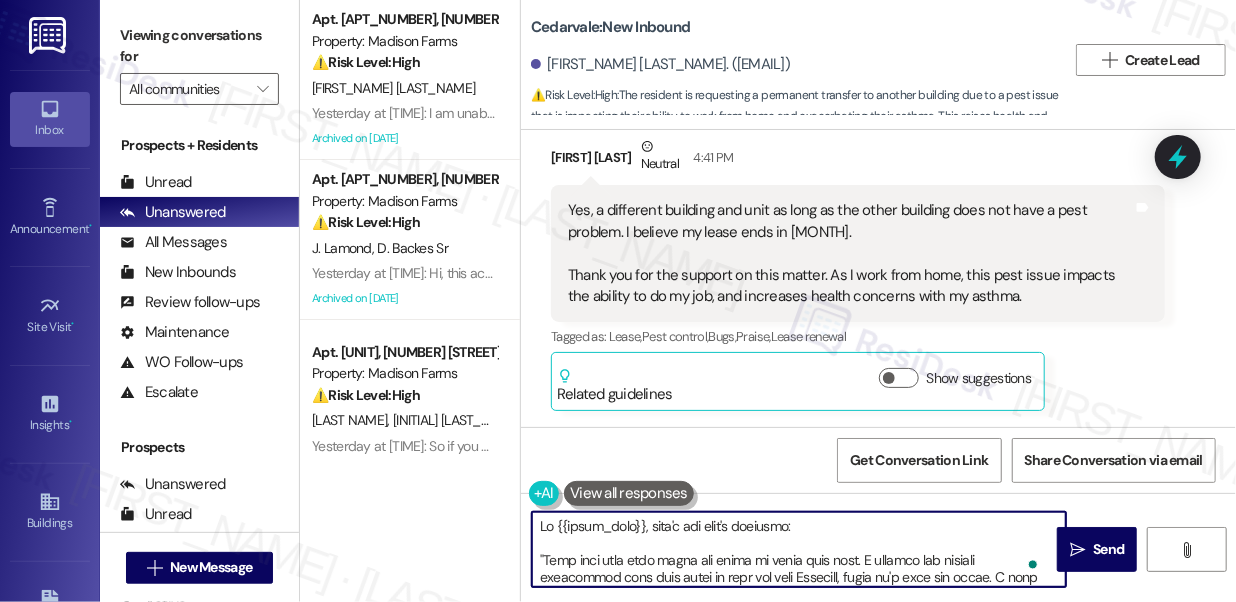 scroll, scrollTop: 611, scrollLeft: 0, axis: vertical 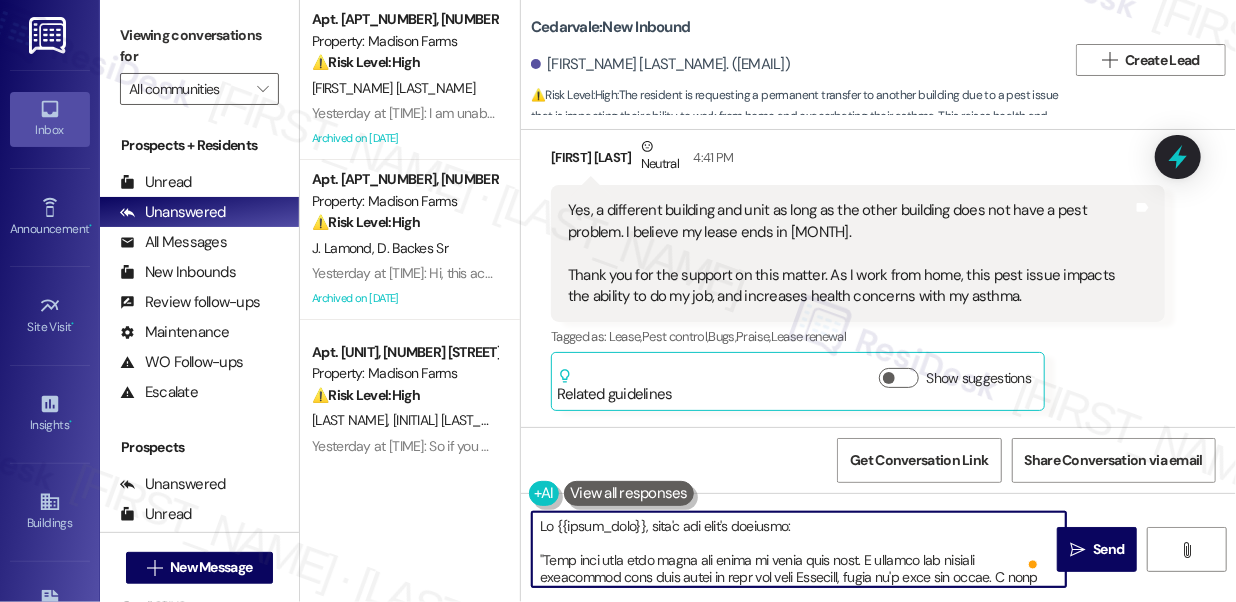 click at bounding box center (799, 549) 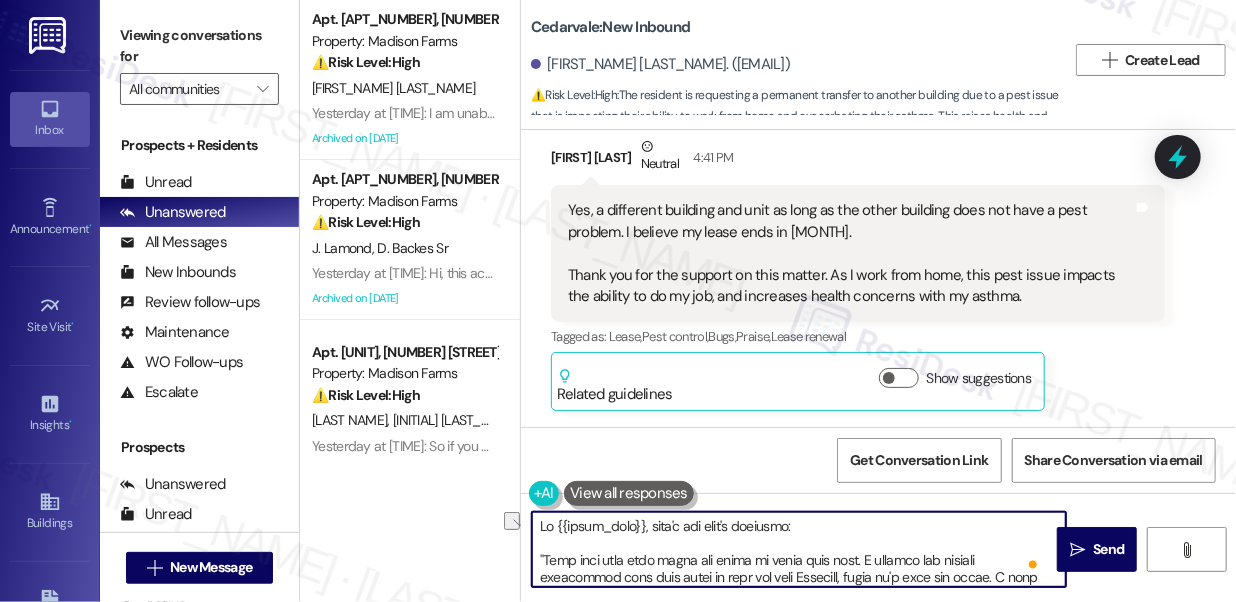 drag, startPoint x: 818, startPoint y: 526, endPoint x: 644, endPoint y: 525, distance: 174.00287 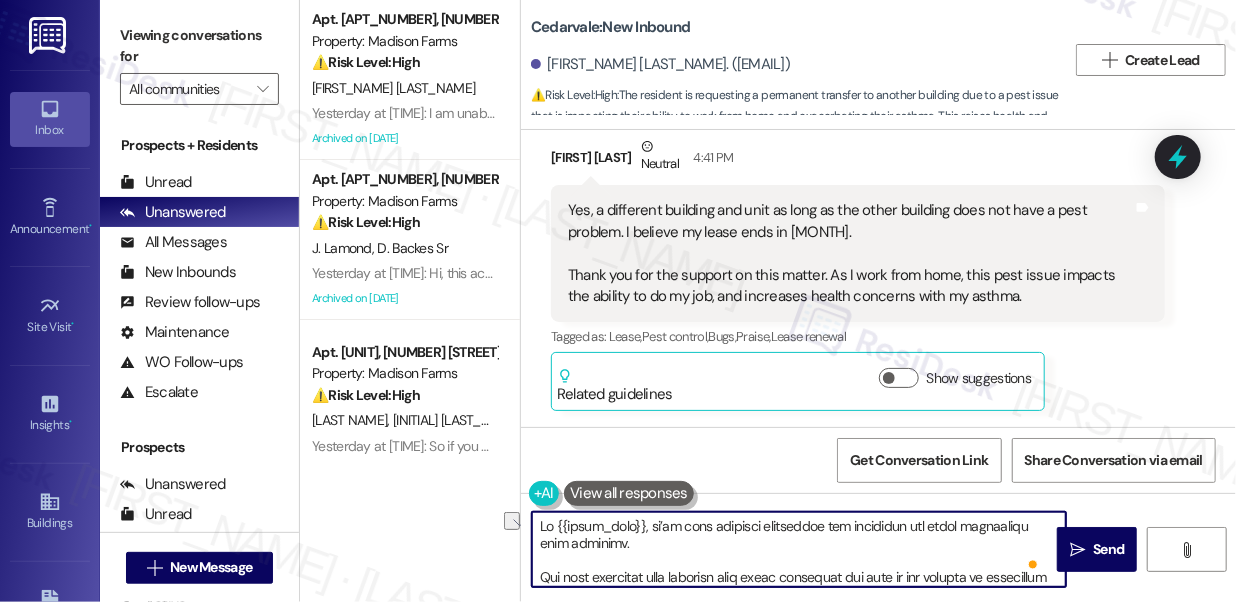 scroll, scrollTop: 101, scrollLeft: 0, axis: vertical 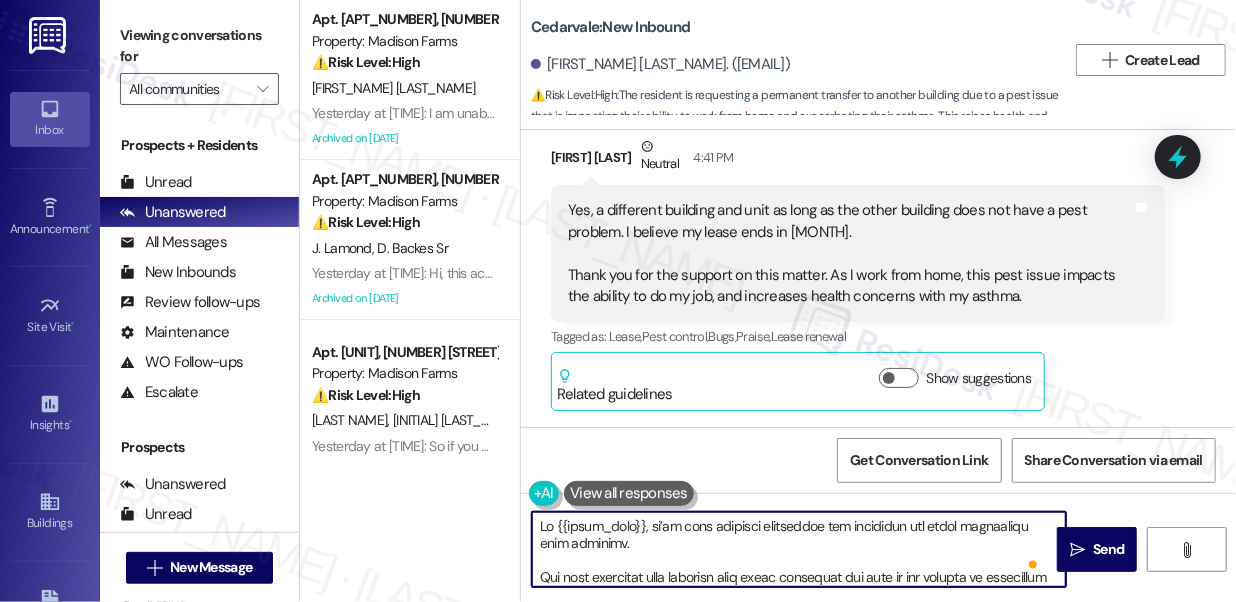 click at bounding box center [799, 549] 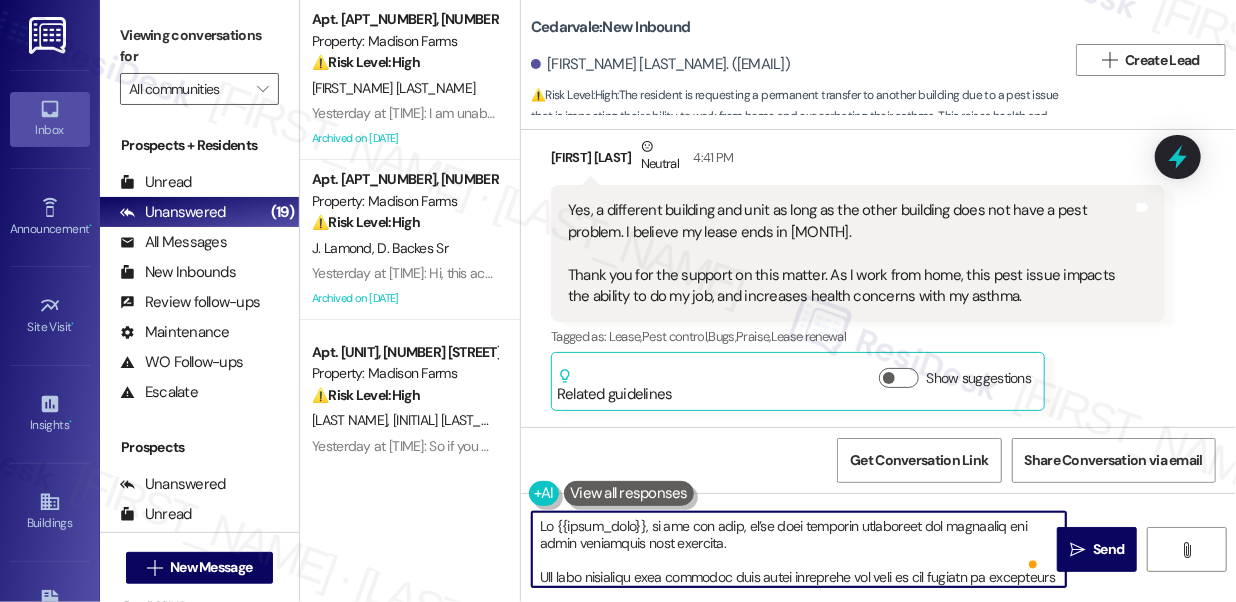 click at bounding box center (799, 549) 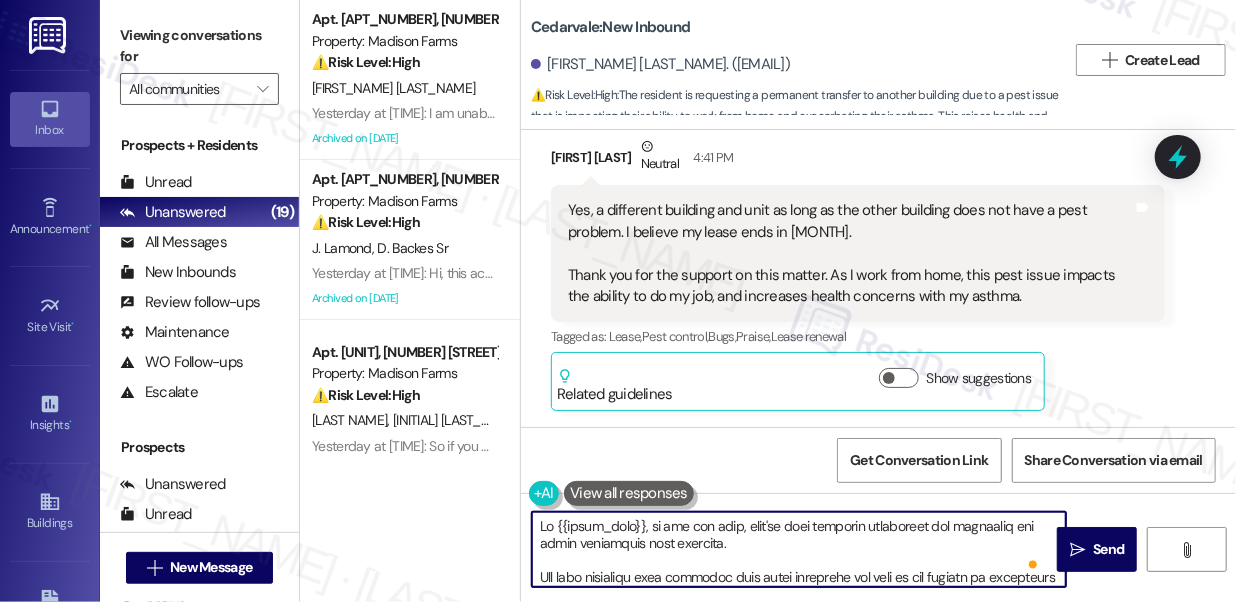scroll, scrollTop: 90, scrollLeft: 0, axis: vertical 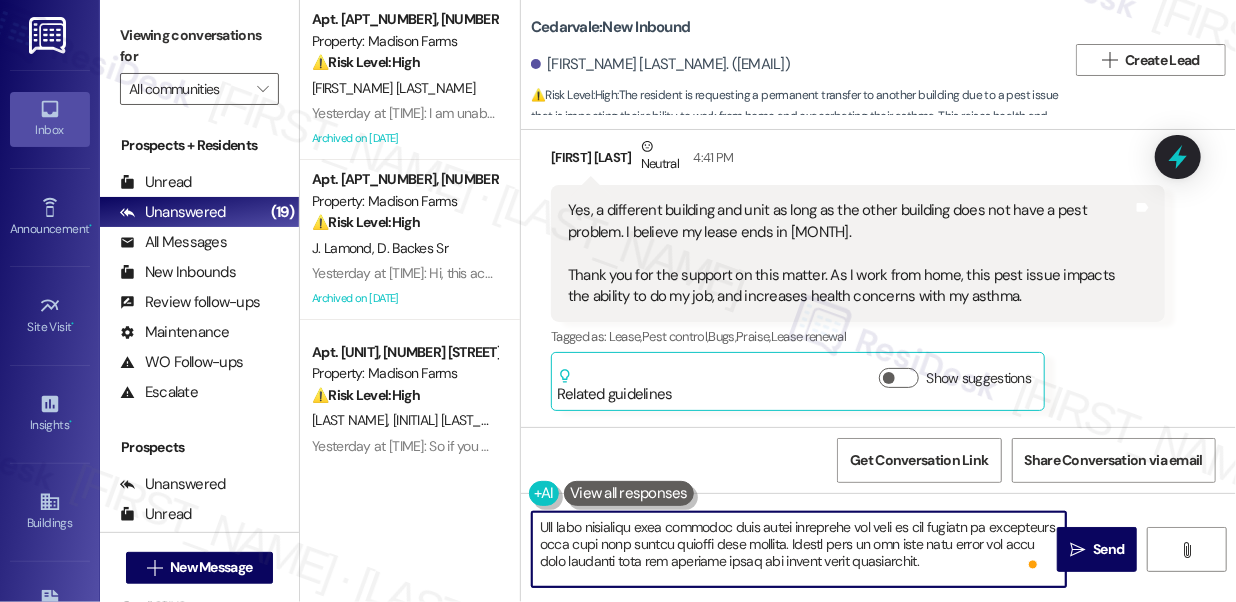 drag, startPoint x: 864, startPoint y: 527, endPoint x: 880, endPoint y: 539, distance: 20 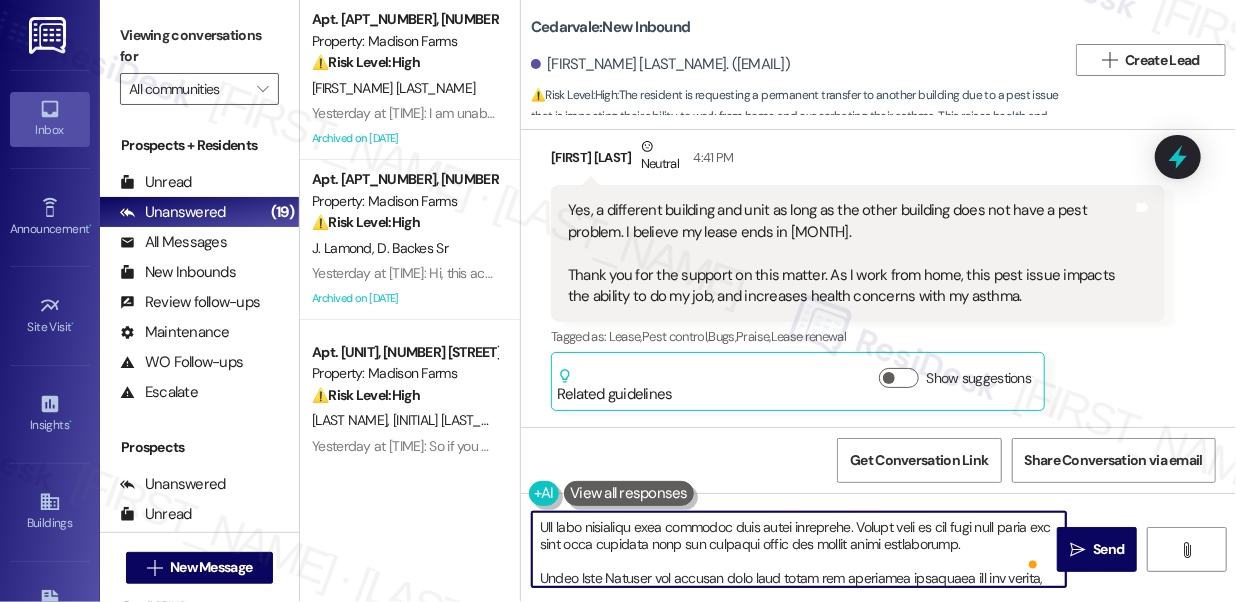 drag, startPoint x: 669, startPoint y: 545, endPoint x: 918, endPoint y: 550, distance: 249.0502 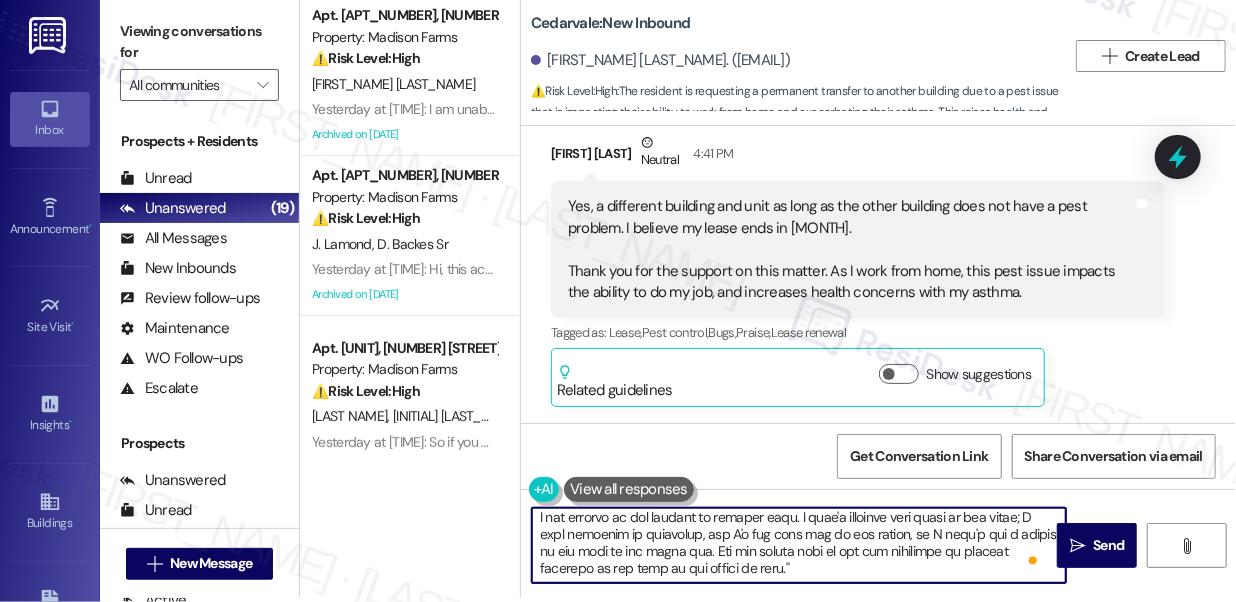 drag, startPoint x: 535, startPoint y: 552, endPoint x: 965, endPoint y: 604, distance: 433.13278 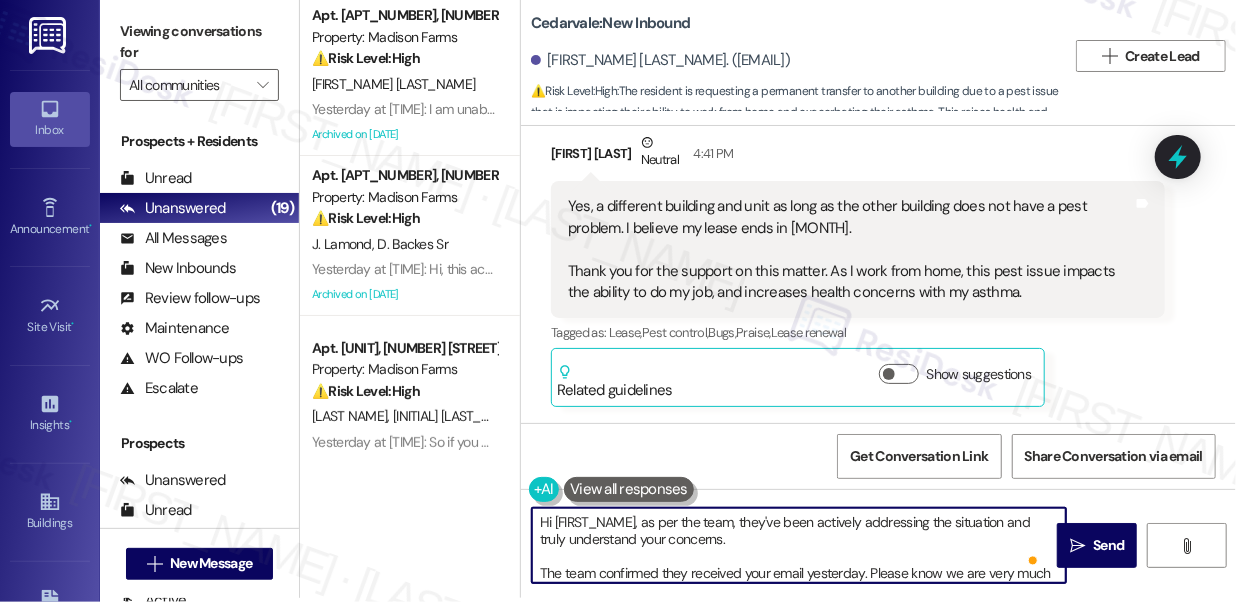 click on "Hi [FIRST_NAME], as per the team, they've been actively addressing the situation and truly understand your concerns.
The team confirmed they received your email yesterday. Please know we are very much aware and have been treating both the affected units and common areas accordingly.
While Pest Control has cleared your unit twice and confirmed treatment was not needed, we still went ahead and had it treated again out of an abundance of caution." at bounding box center [799, 545] 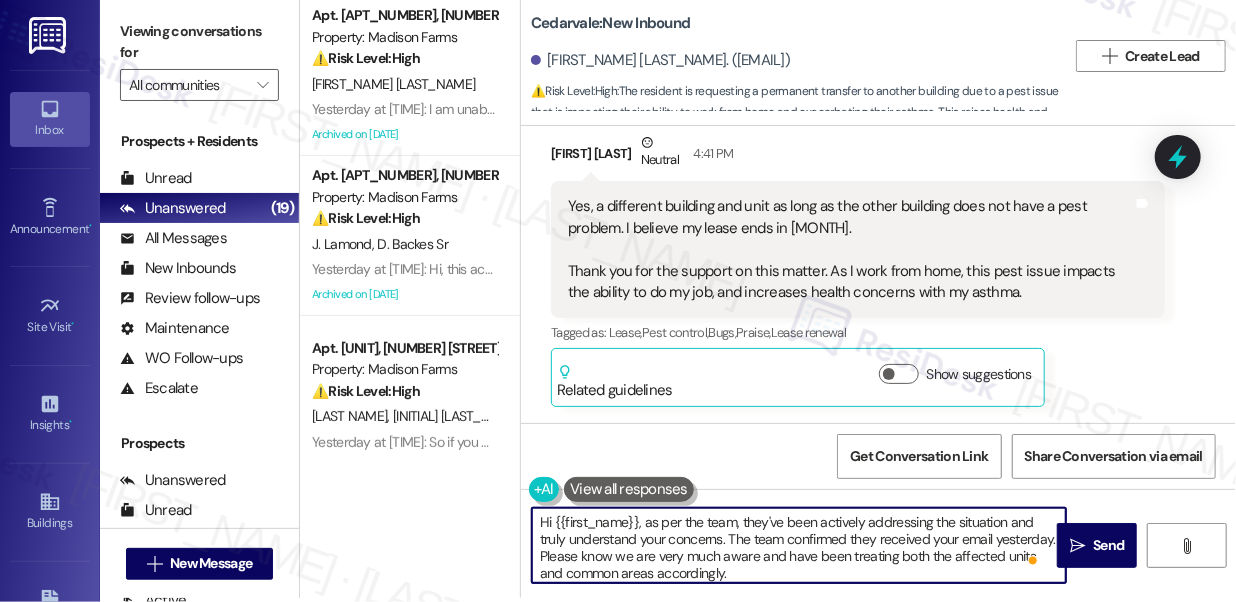 click on "Hi {{first_name}}, as per the team, they've been actively addressing the situation and truly understand your concerns. The team confirmed they received your email yesterday. Please know we are very much aware and have been treating both the affected units and common areas accordingly.
While Pest Control has cleared your unit twice and confirmed treatment was not needed, we still went ahead and had it treated again out of an abundance of caution." at bounding box center (799, 545) 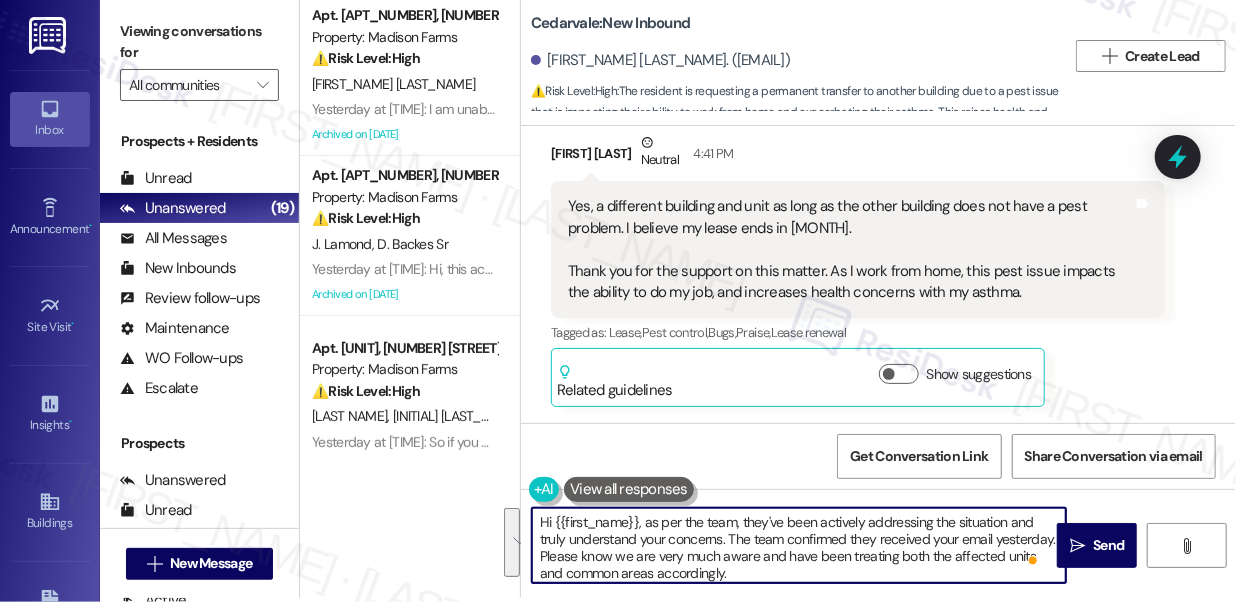 click on "Hi {{first_name}}, as per the team, they've been actively addressing the situation and truly understand your concerns. The team confirmed they received your email yesterday. Please know we are very much aware and have been treating both the affected units and common areas accordingly.
While Pest Control has cleared your unit twice and confirmed treatment was not needed, we still went ahead and had it treated again out of an abundance of caution." at bounding box center (799, 545) 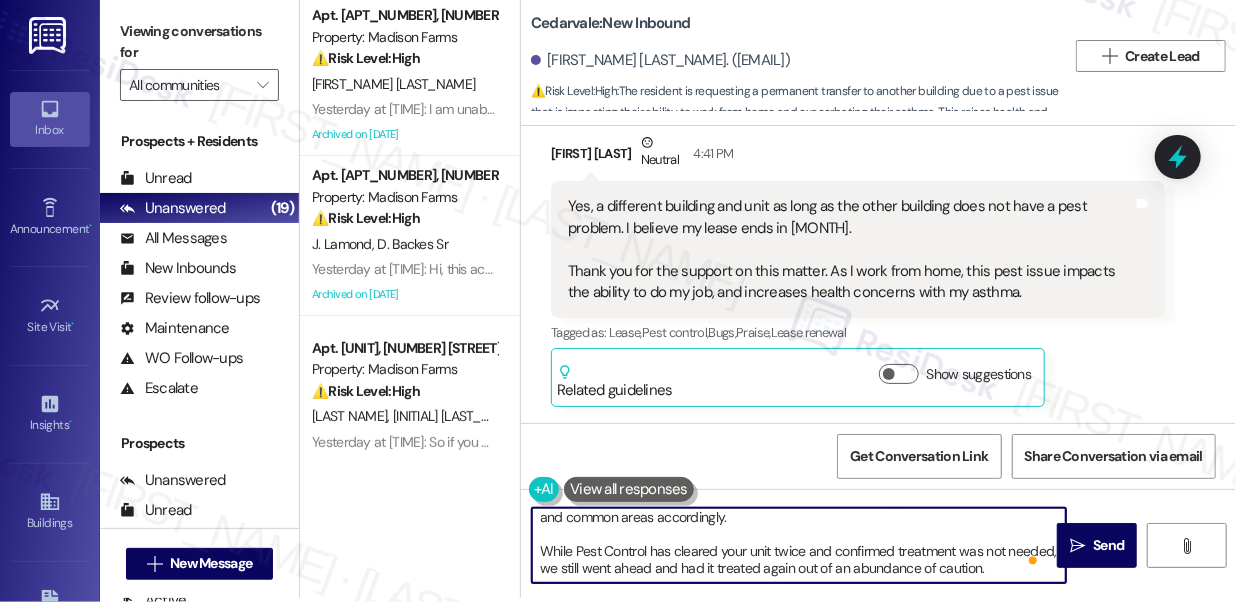 click on "Hi {{first_name}}, as per the team, they've been actively addressing the situation and truly understand your concerns. The team confirmed they received your email yesterday. Please know we are very much aware and have been treating both the affected units and common areas accordingly.
While Pest Control has cleared your unit twice and confirmed treatment was not needed, we still went ahead and had it treated again out of an abundance of caution." at bounding box center (799, 545) 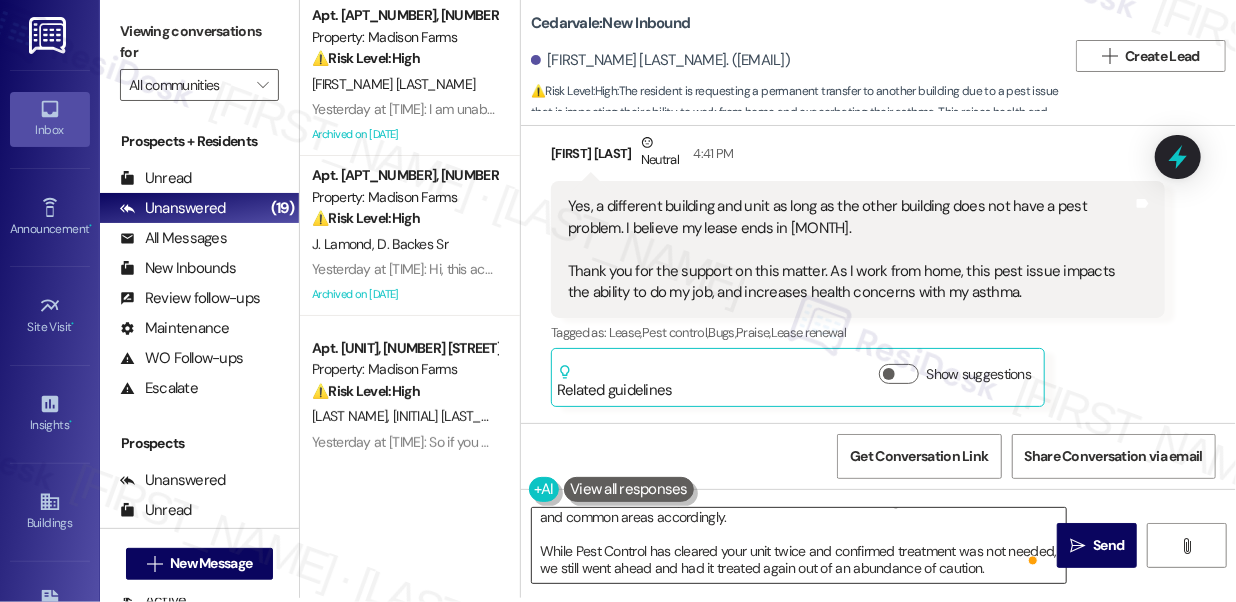 click at bounding box center (1034, 560) 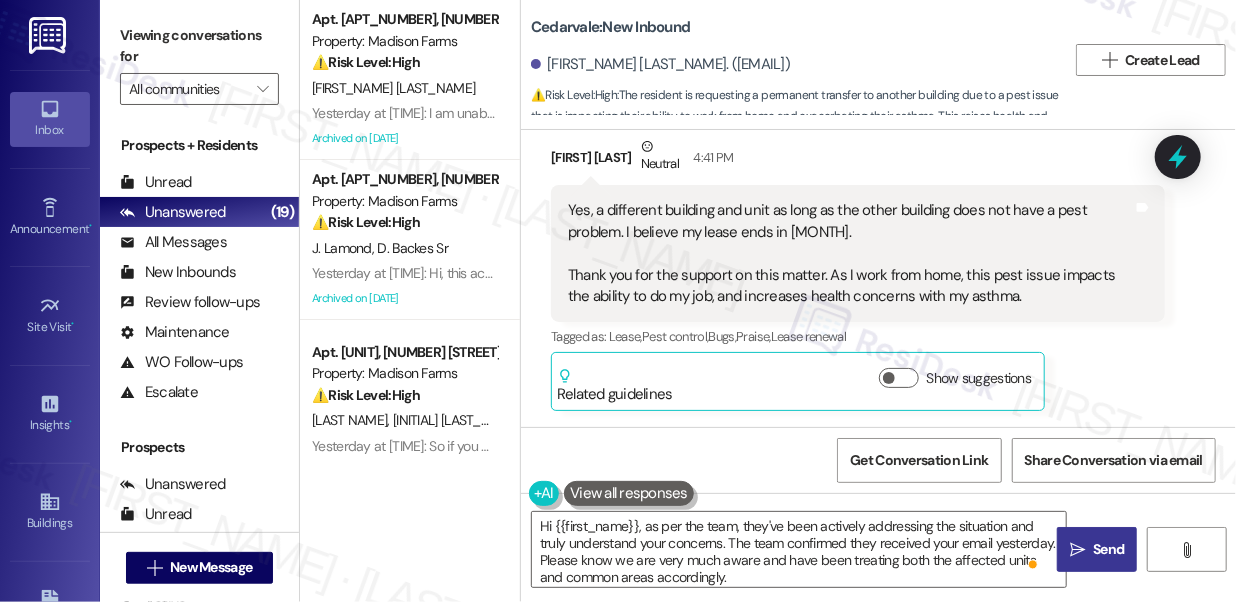 click on "Send" at bounding box center [1108, 549] 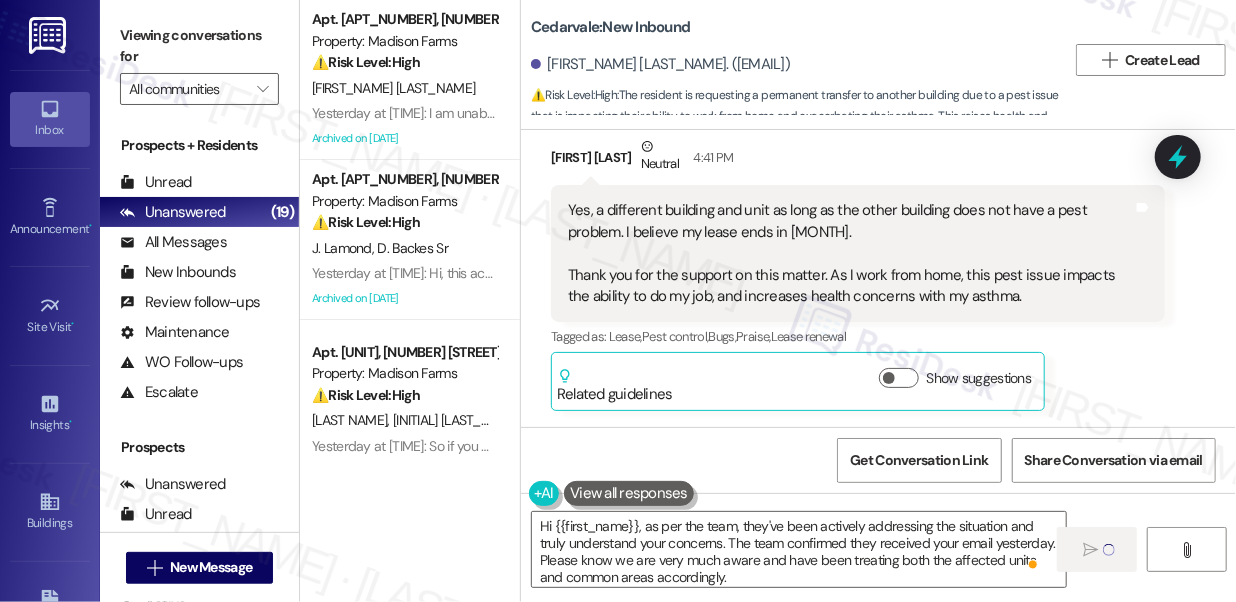 type 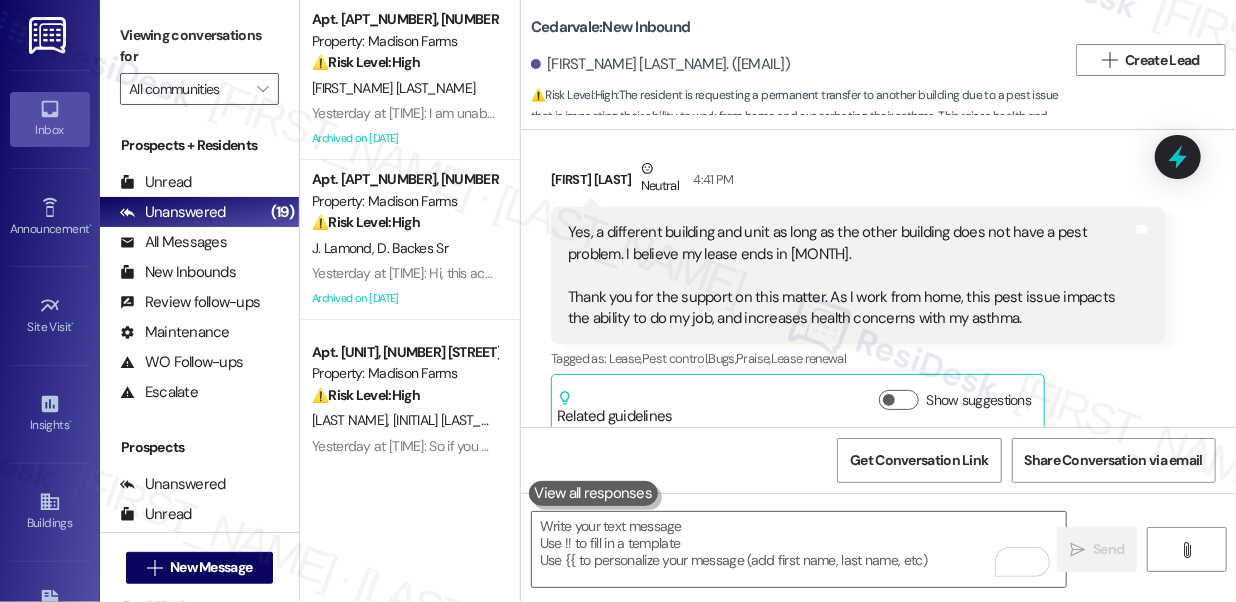 scroll, scrollTop: 18664, scrollLeft: 0, axis: vertical 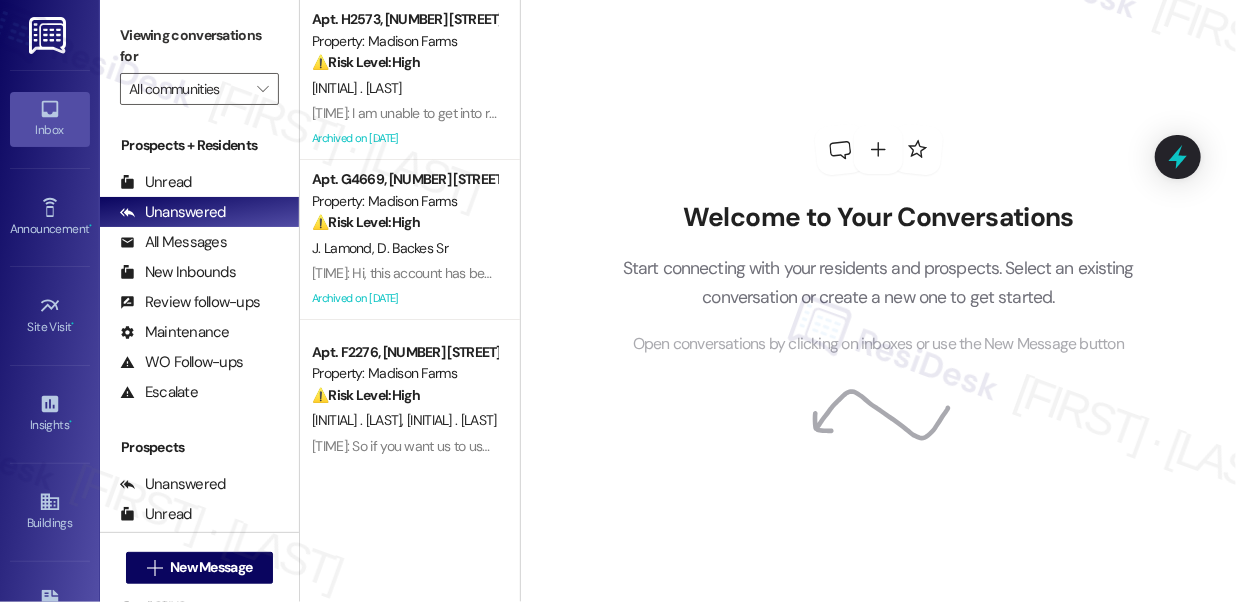 click on "Welcome to Your Conversations Start connecting with your residents and prospects. Select an existing conversation or create a new one to get started. Open conversations by clicking on inboxes or use the New Message button" at bounding box center (879, 241) 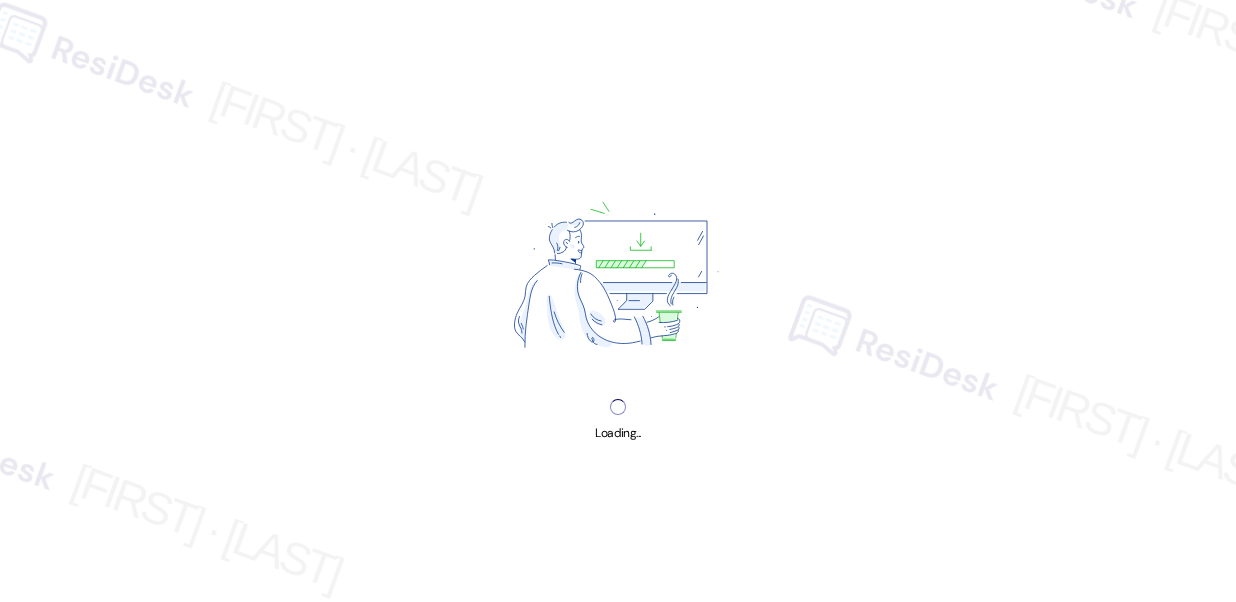 scroll, scrollTop: 0, scrollLeft: 0, axis: both 